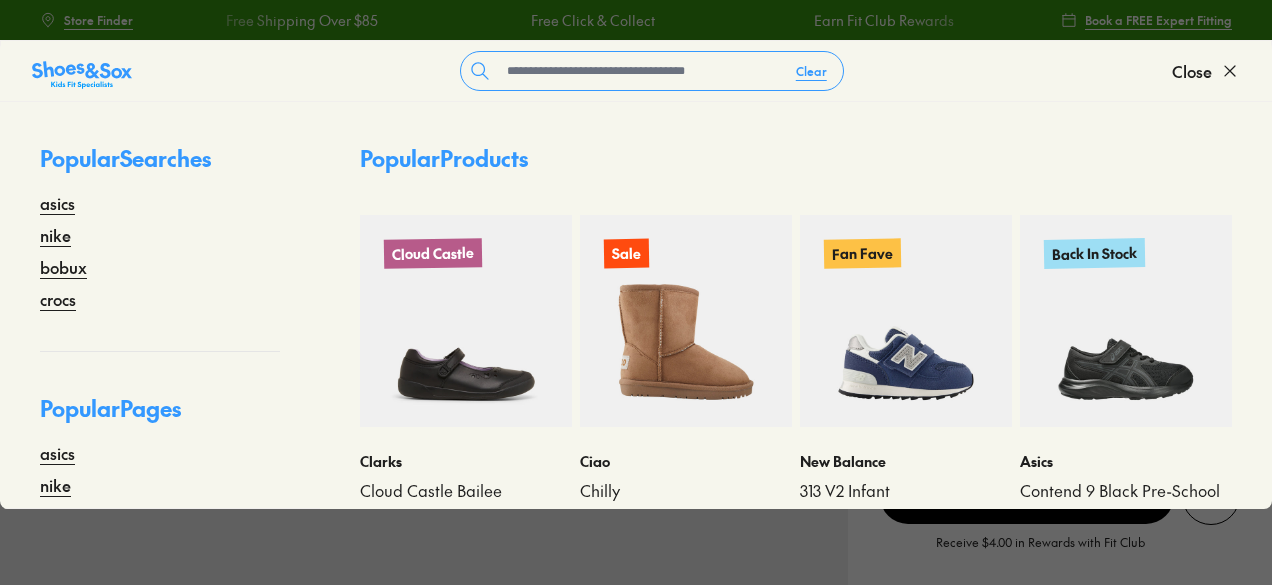 select on "*" 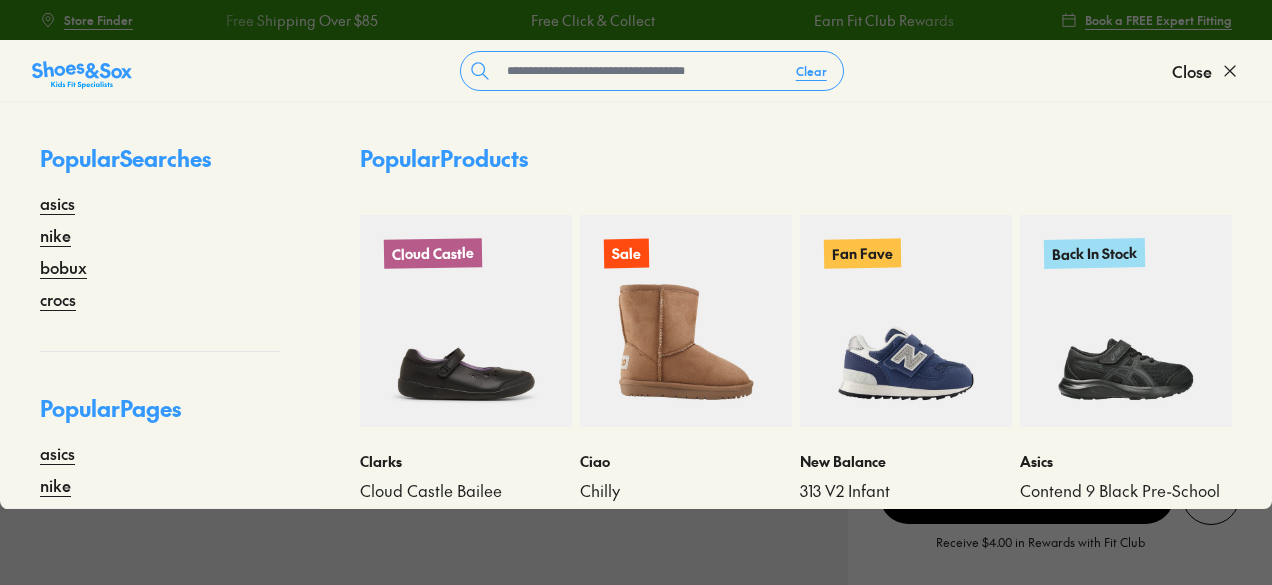 scroll, scrollTop: 0, scrollLeft: 0, axis: both 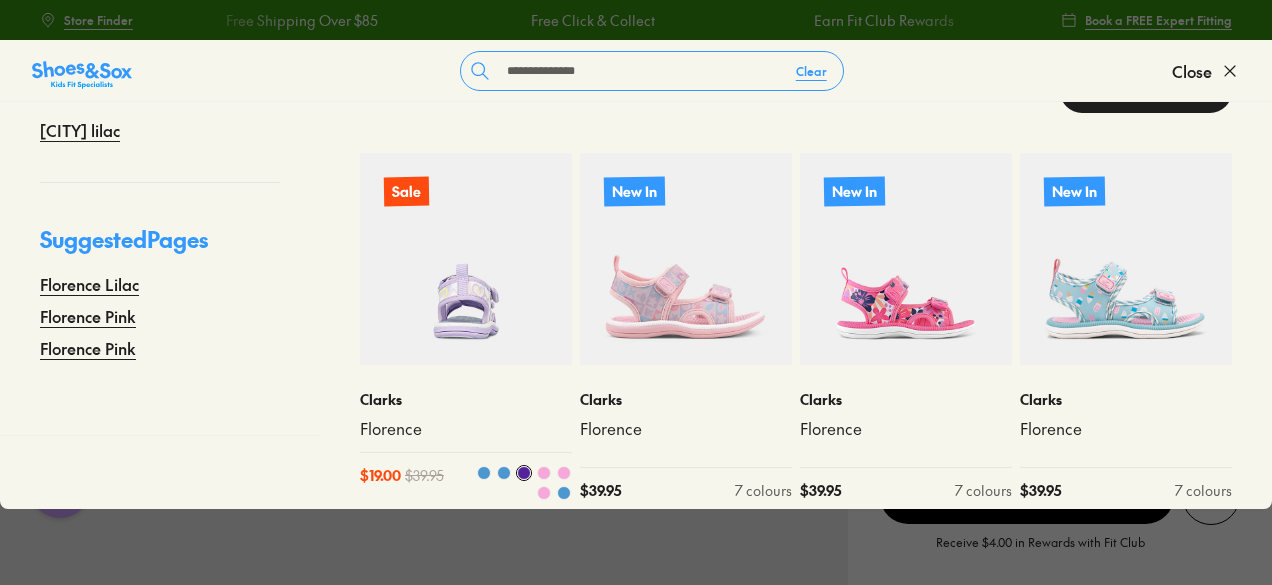 type on "**********" 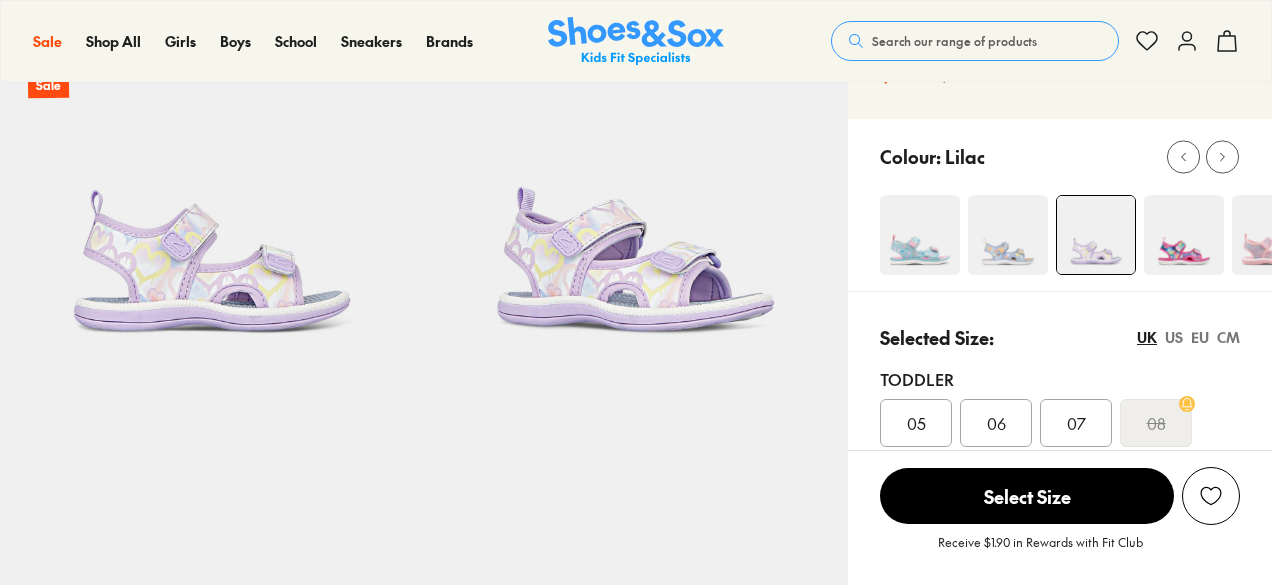 scroll, scrollTop: 100, scrollLeft: 0, axis: vertical 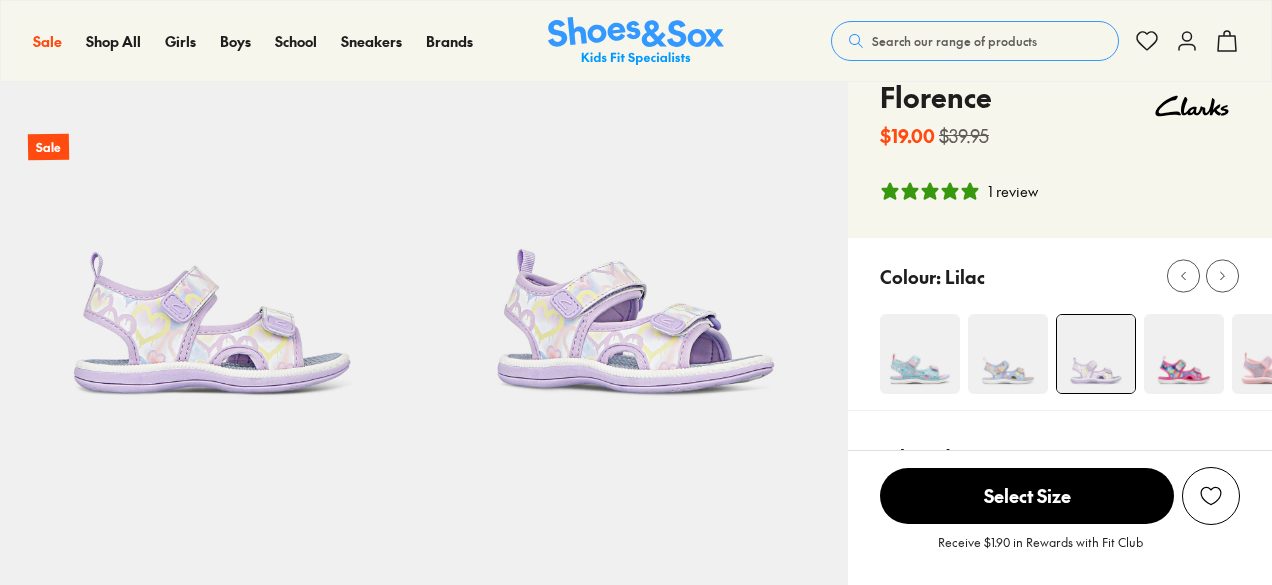 select on "*" 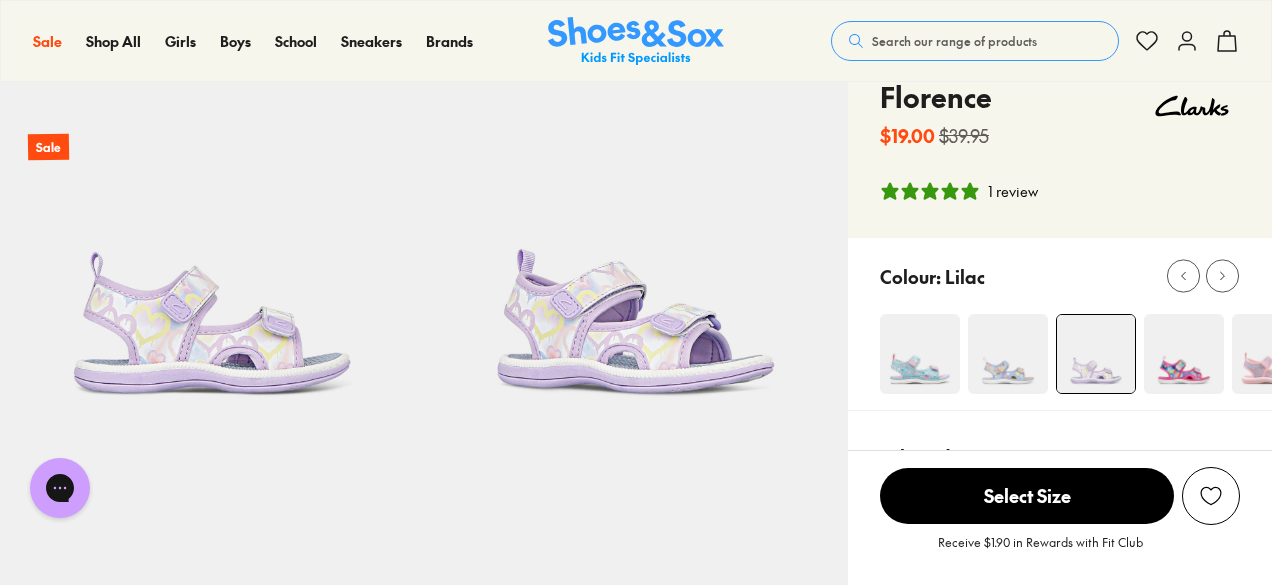 scroll, scrollTop: 0, scrollLeft: 0, axis: both 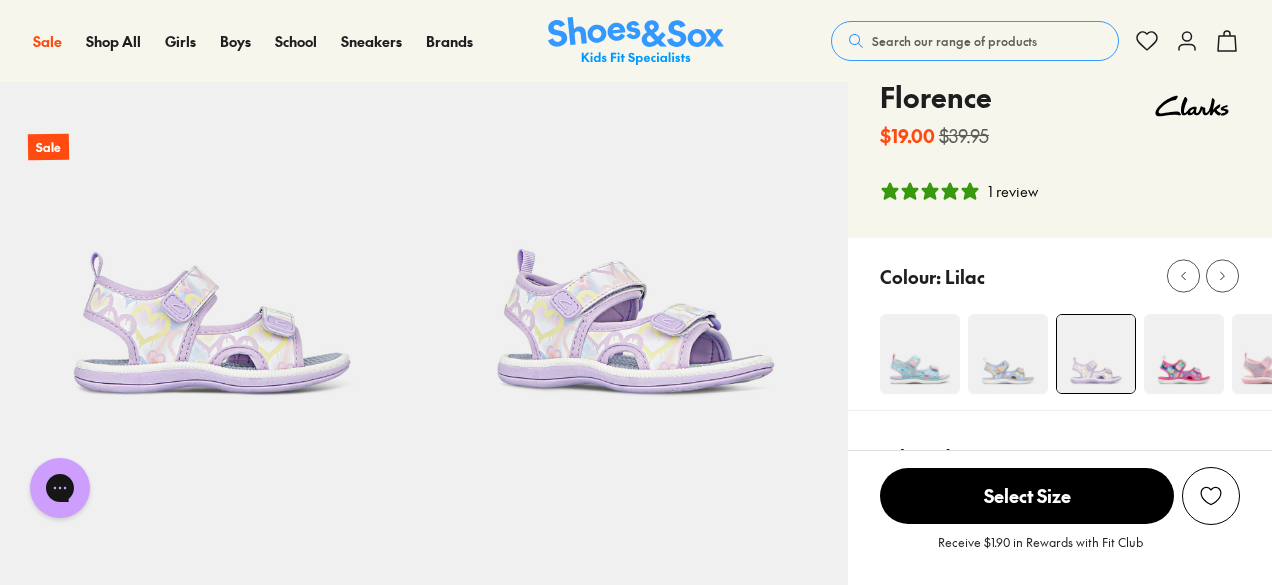 click on "Search our range of products" at bounding box center (954, 41) 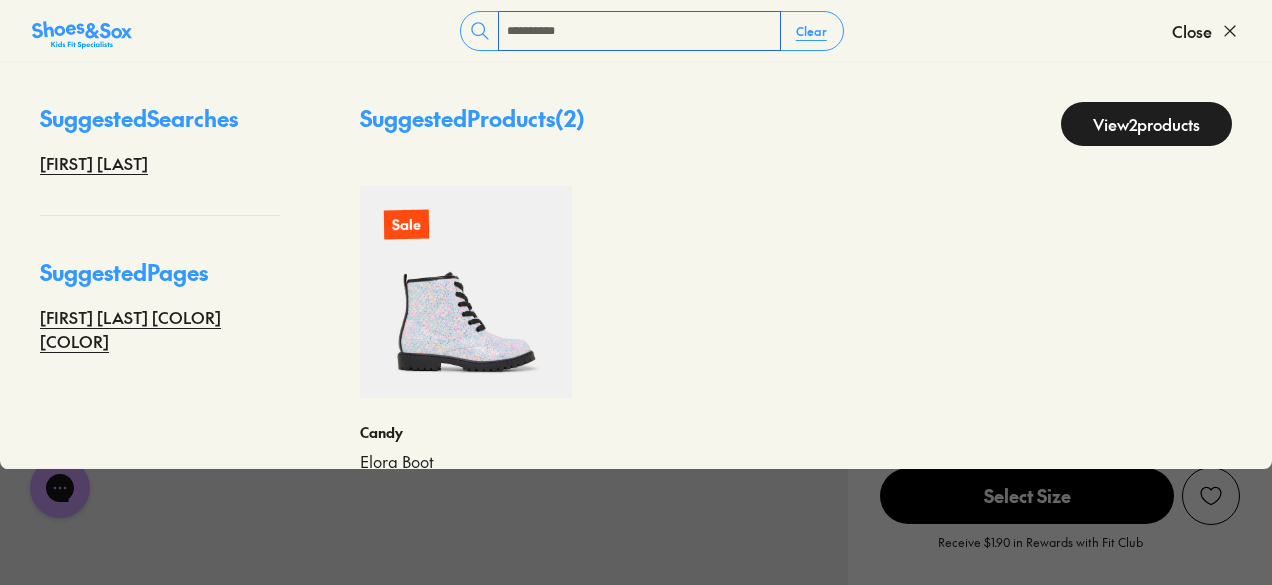 click on "**********" at bounding box center (639, 31) 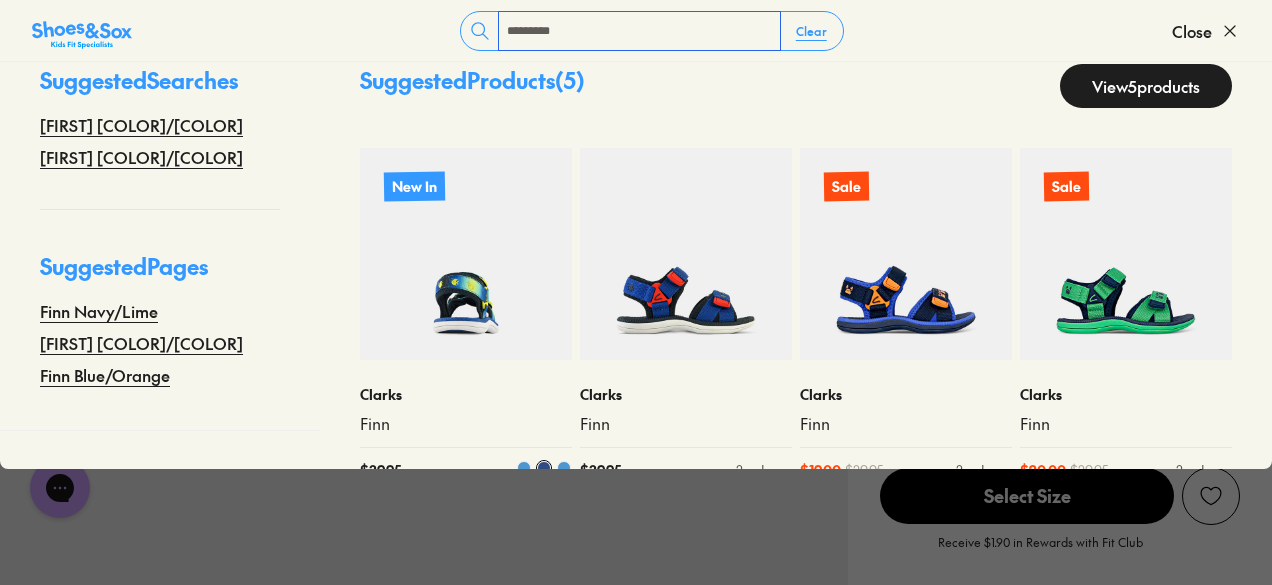 scroll, scrollTop: 73, scrollLeft: 0, axis: vertical 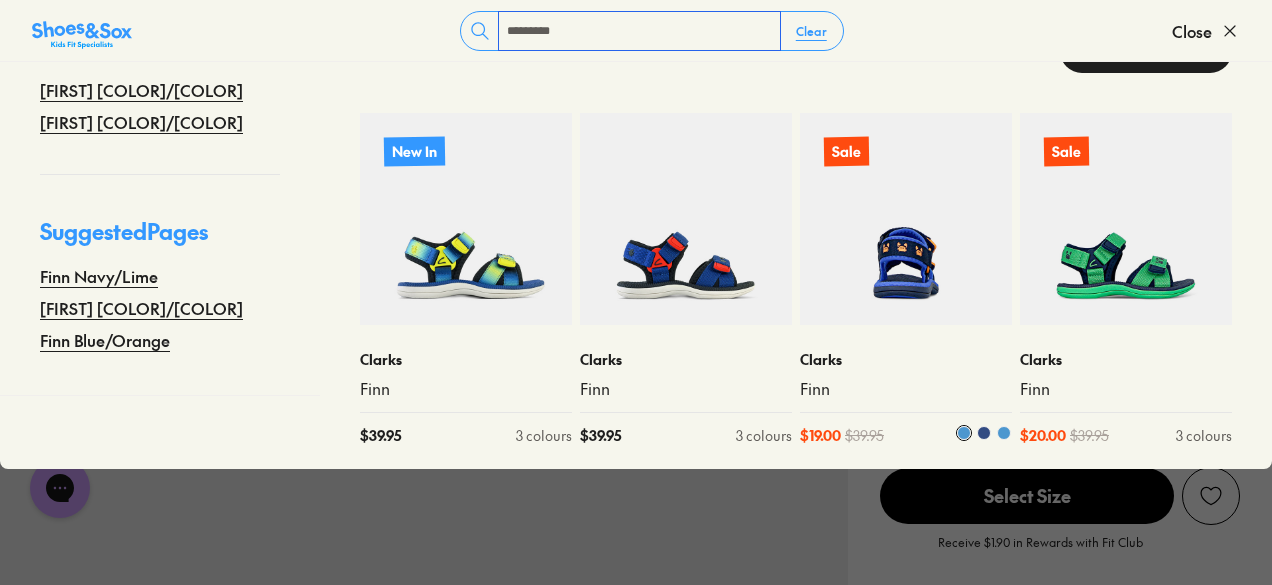 type on "*********" 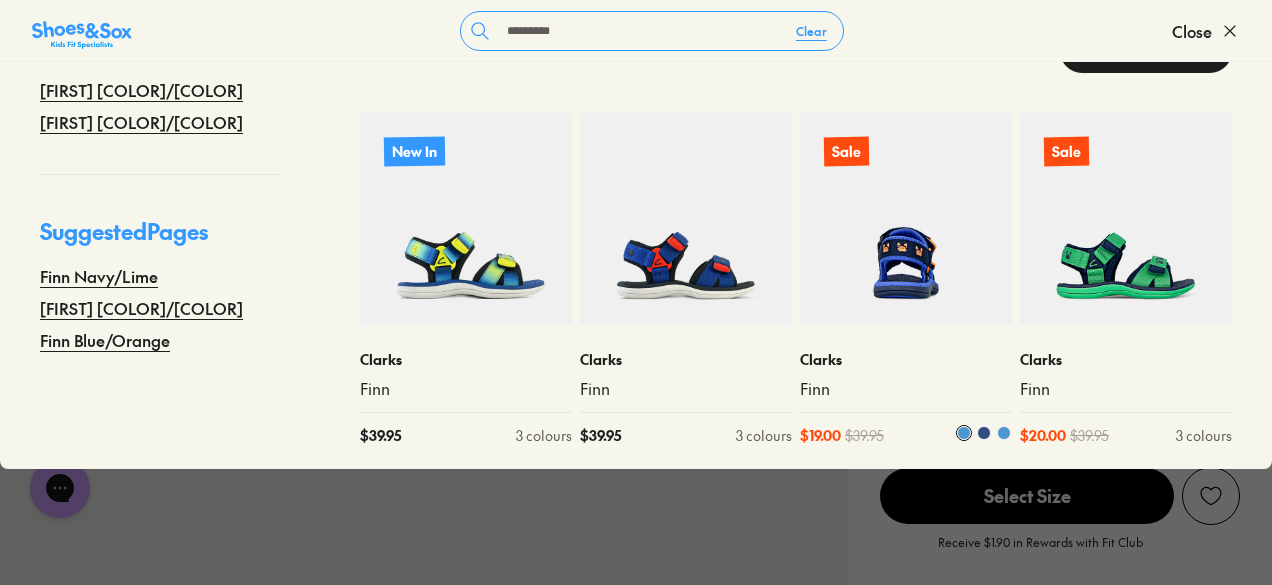 click at bounding box center (906, 219) 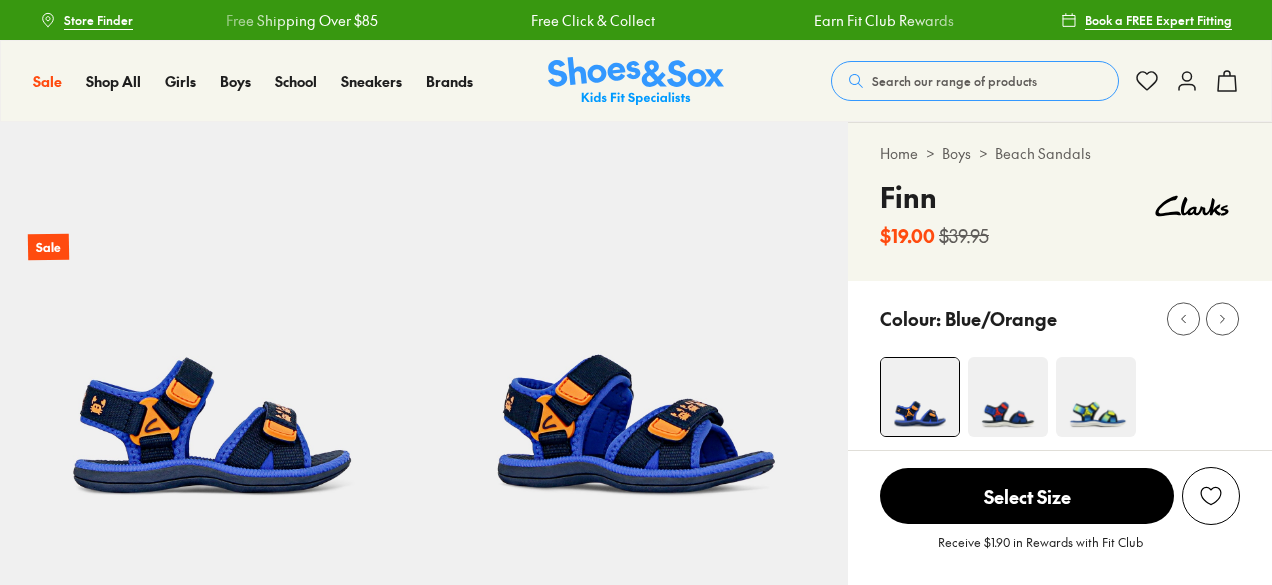 scroll, scrollTop: 0, scrollLeft: 0, axis: both 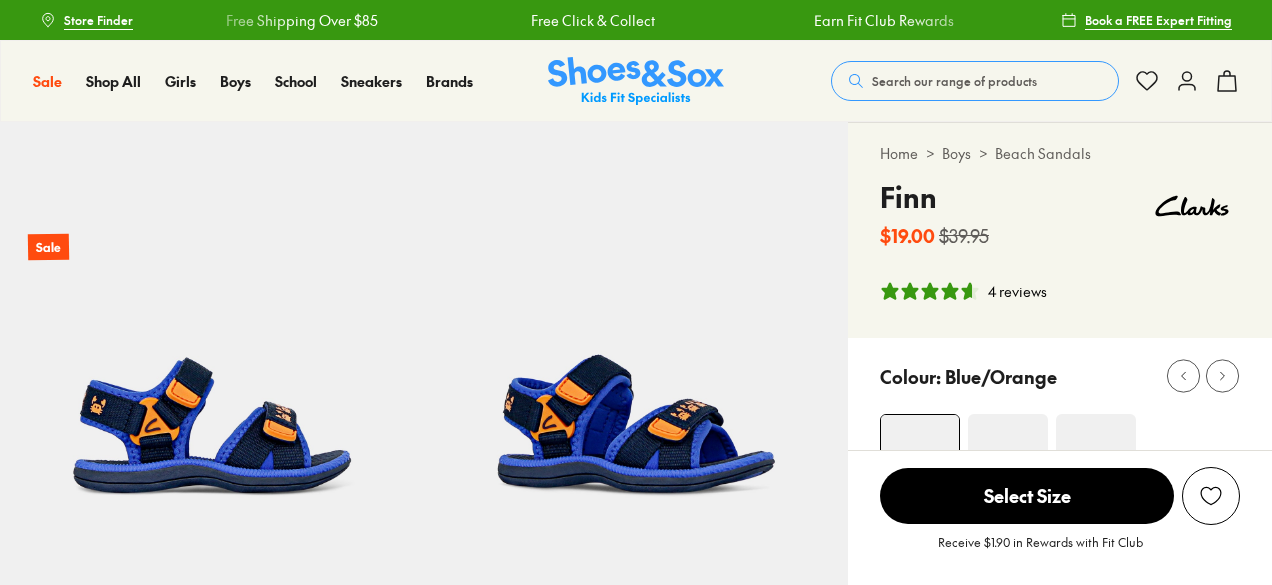 select on "*" 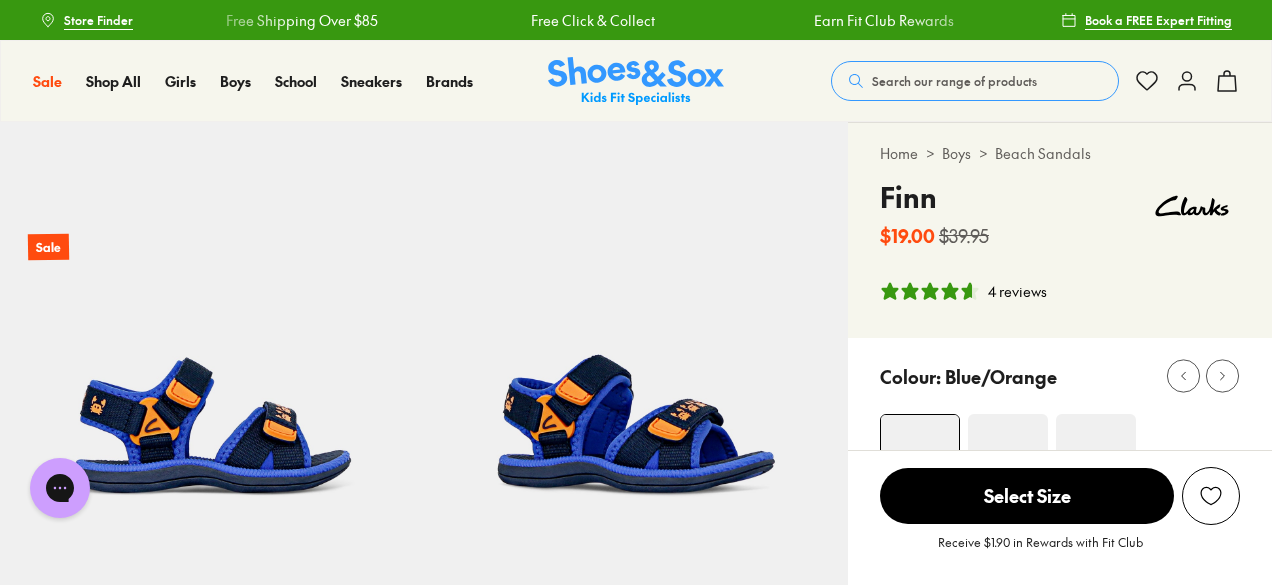 scroll, scrollTop: 0, scrollLeft: 0, axis: both 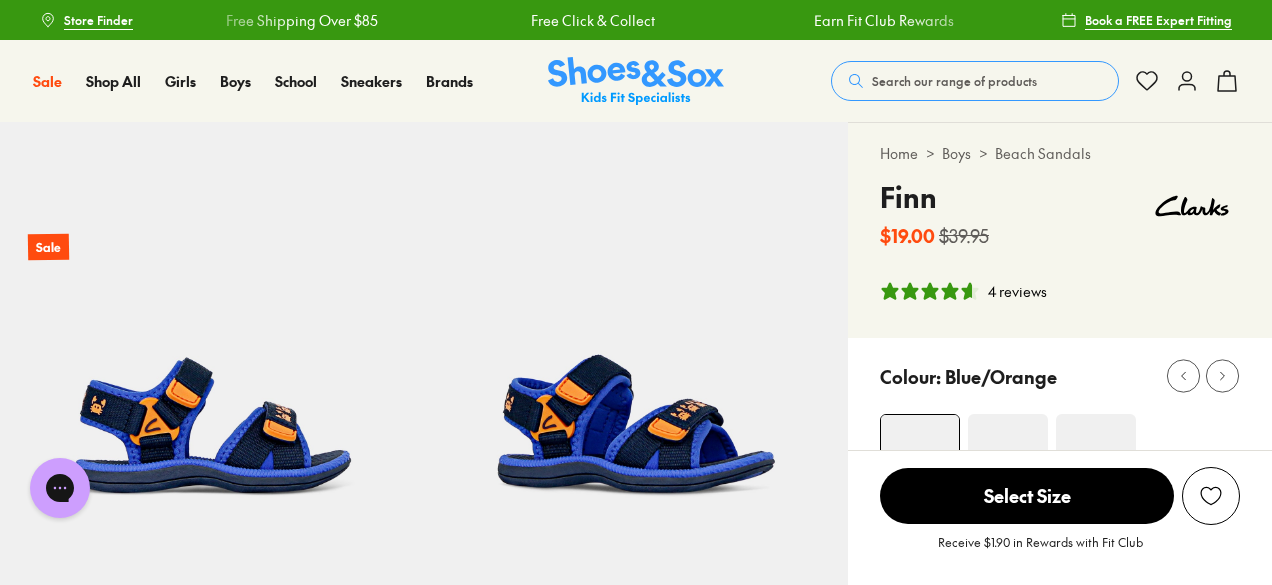 click on "Search our range of products" at bounding box center [954, 81] 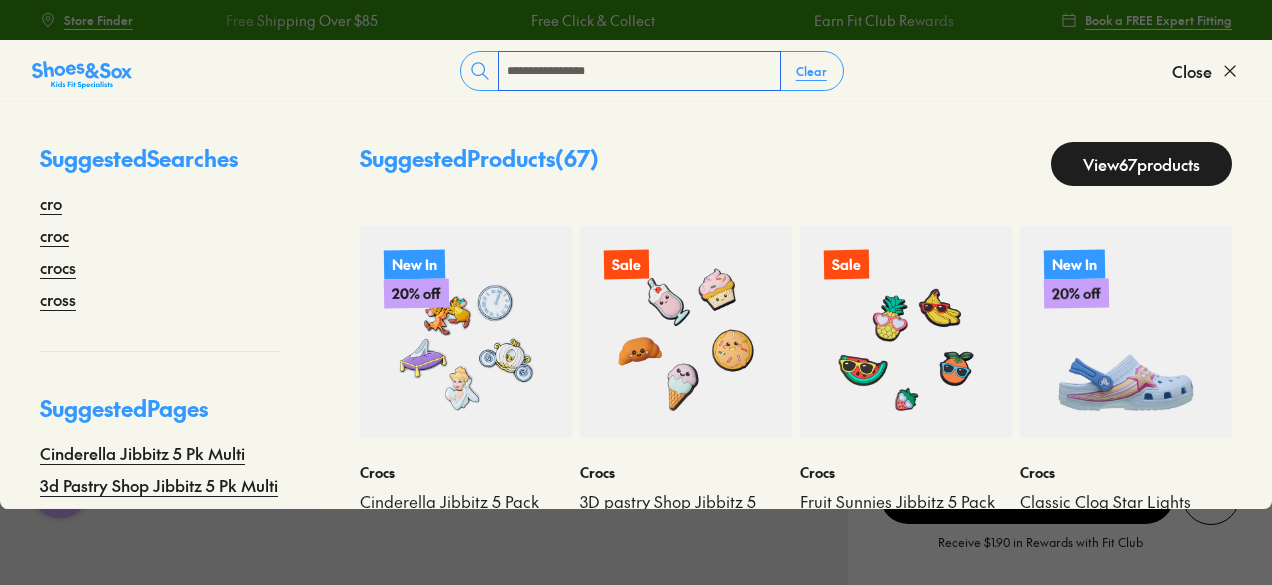 type on "**********" 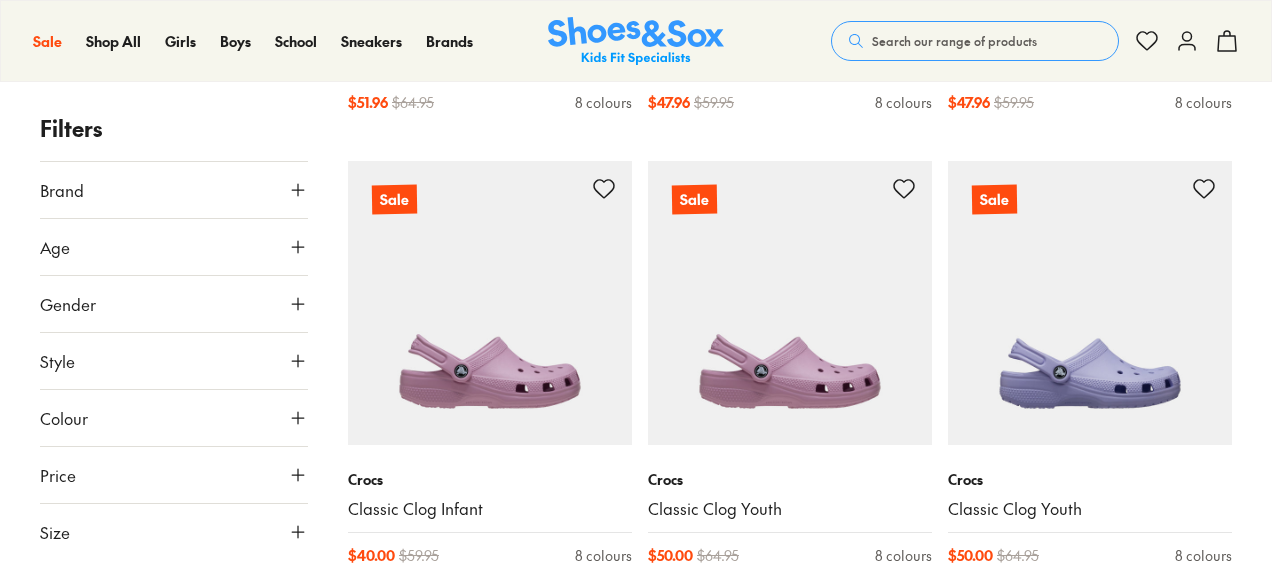scroll, scrollTop: 1768, scrollLeft: 0, axis: vertical 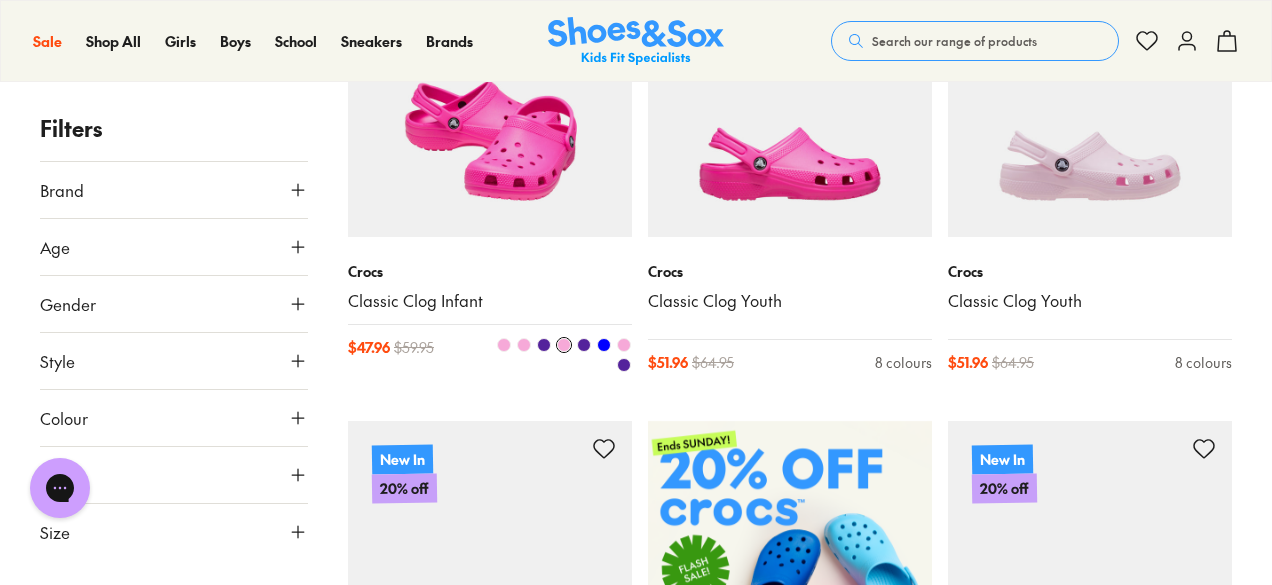 click at bounding box center (490, 95) 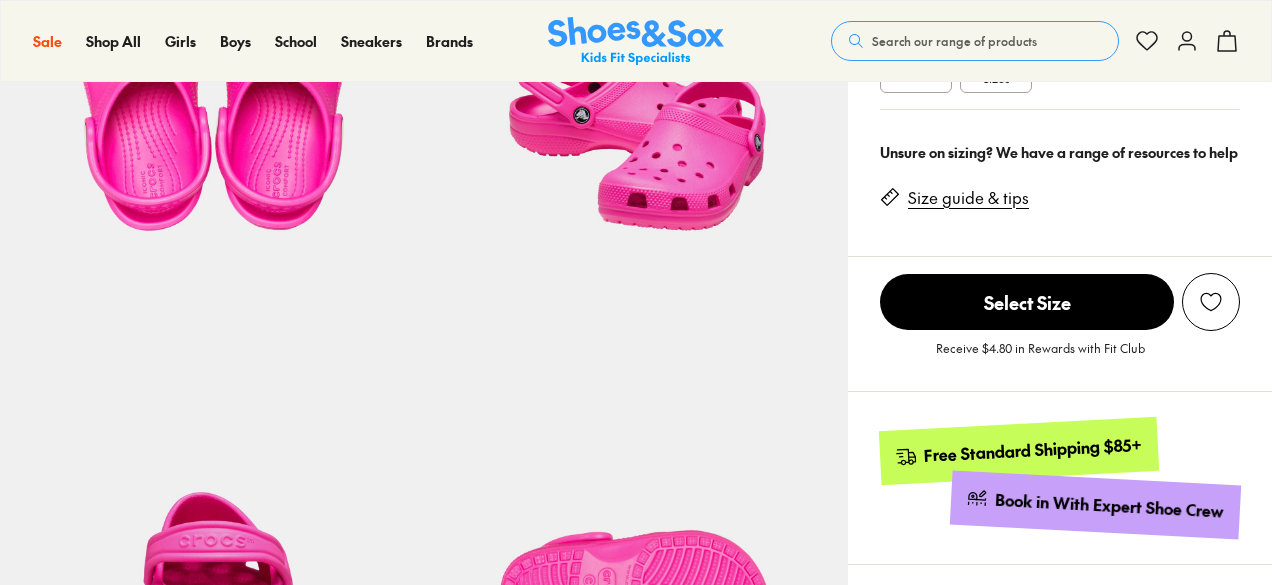 scroll, scrollTop: 572, scrollLeft: 0, axis: vertical 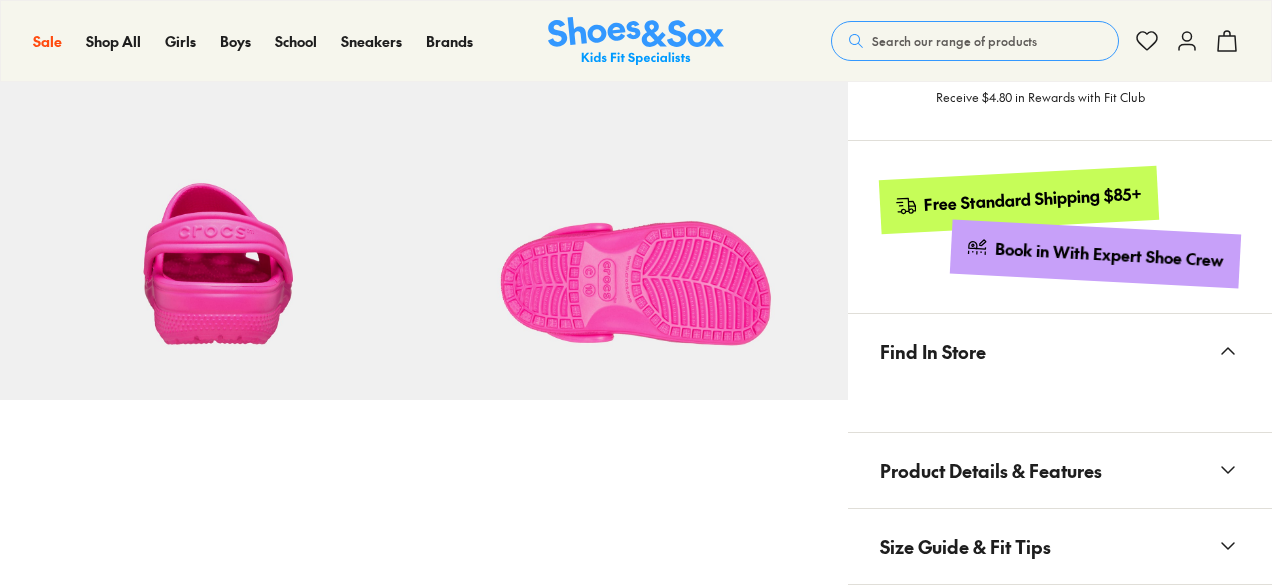 select on "*" 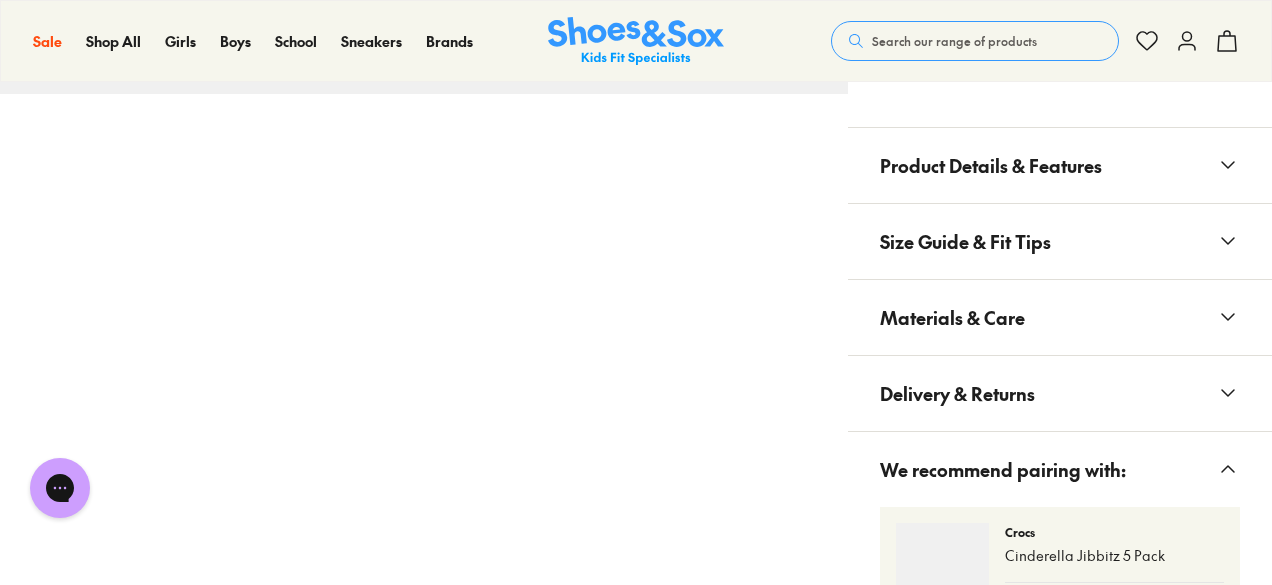 scroll, scrollTop: 0, scrollLeft: 0, axis: both 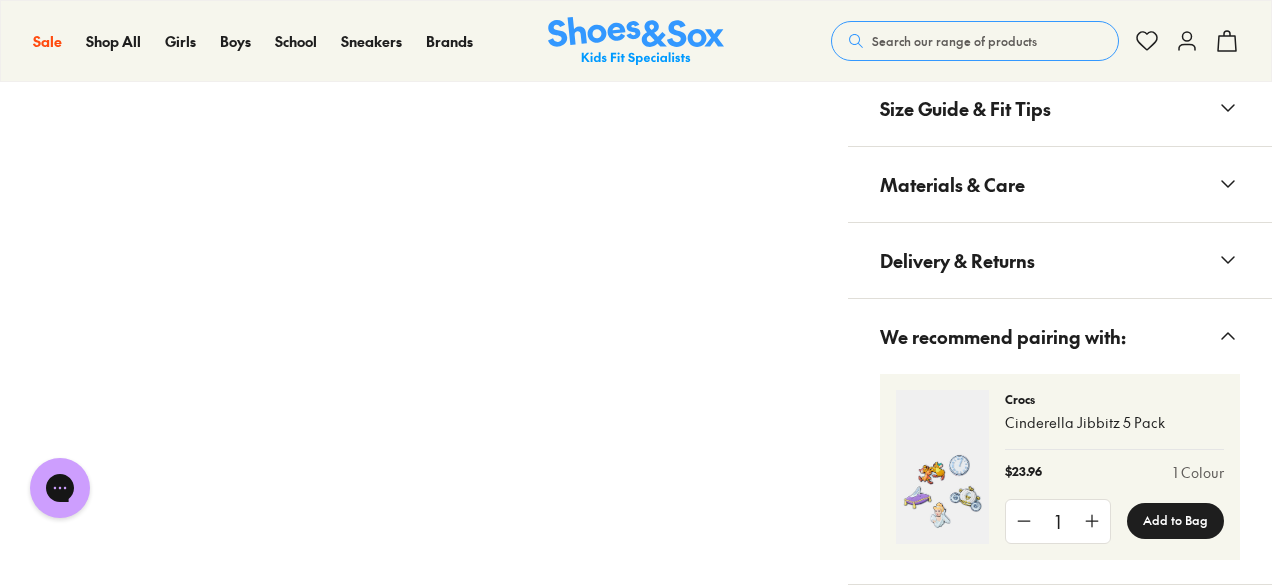 click on "Delivery & Returns" at bounding box center [1060, 260] 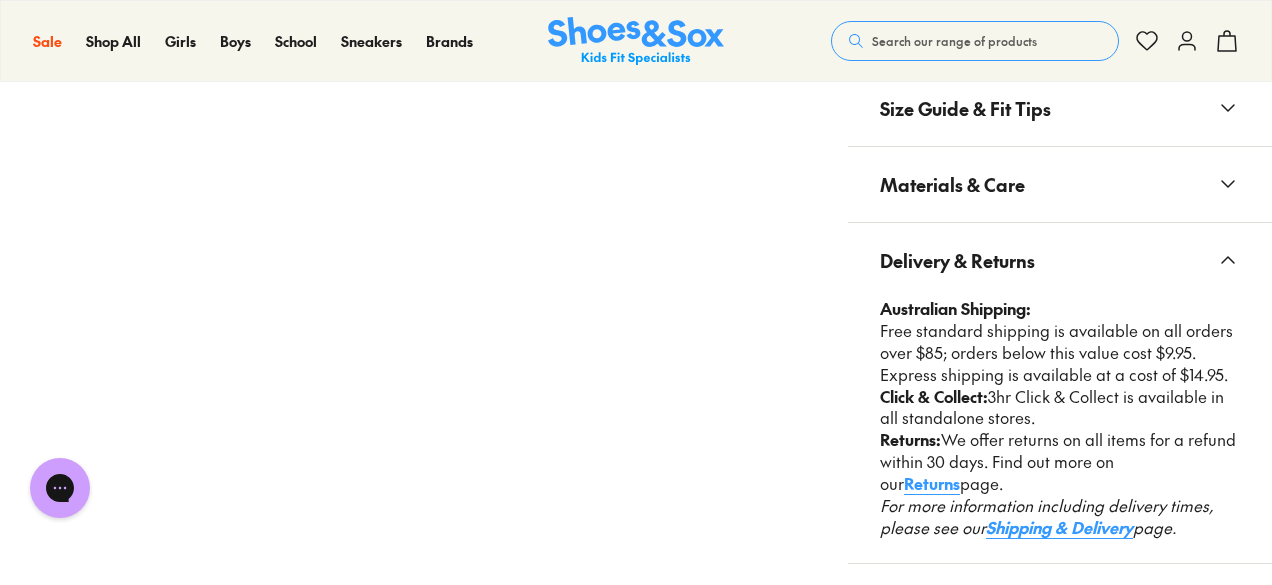 click on "Delivery & Returns" at bounding box center [1060, 260] 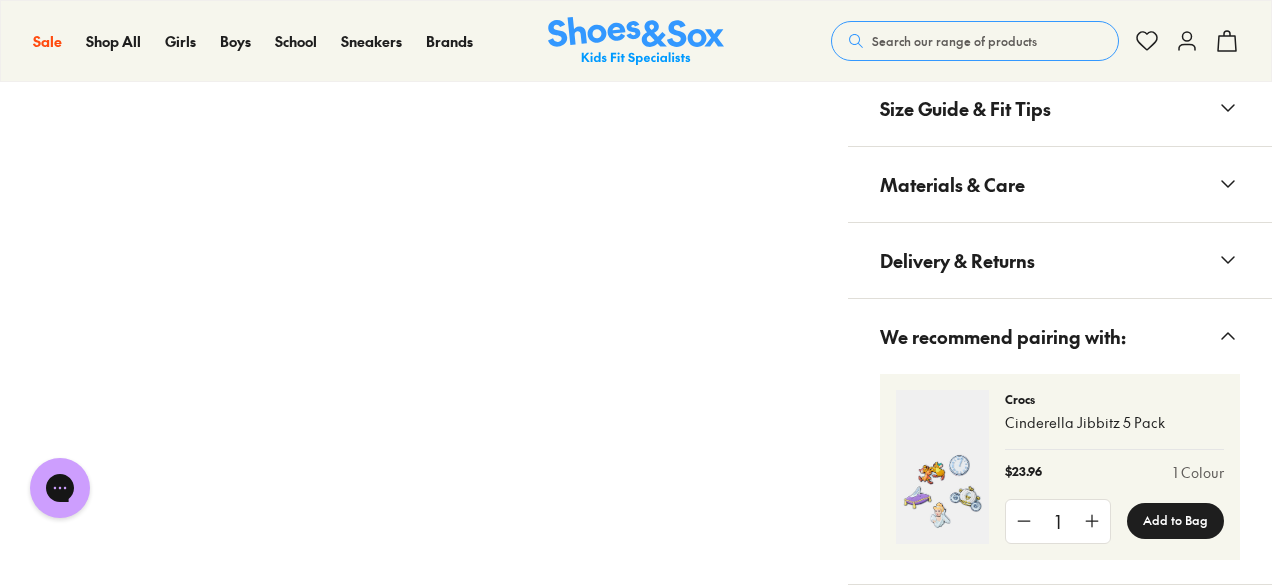 click on "Materials & Care" at bounding box center (1060, 184) 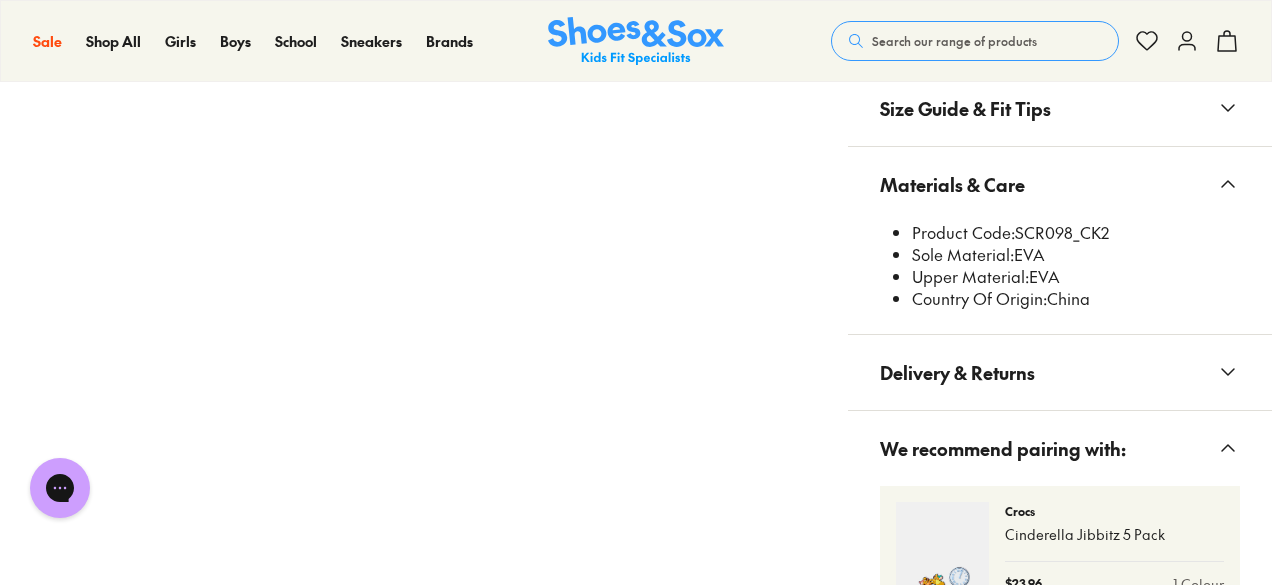 drag, startPoint x: 1016, startPoint y: 228, endPoint x: 1110, endPoint y: 221, distance: 94.26028 